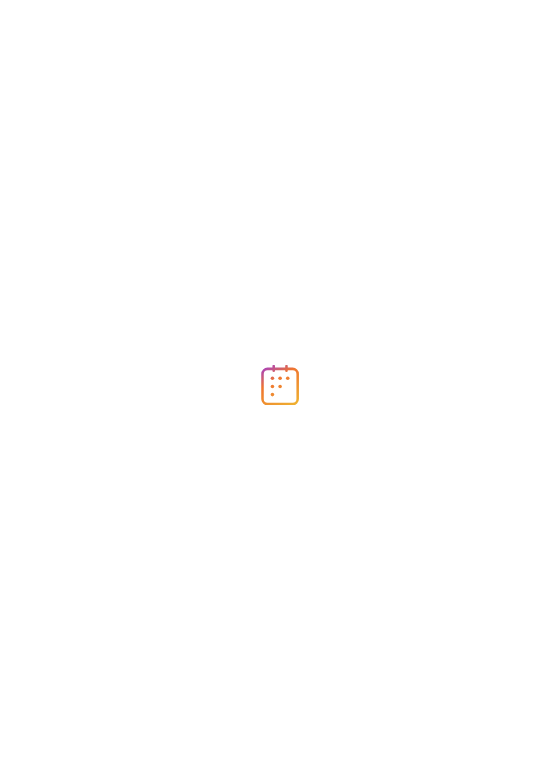 scroll, scrollTop: 0, scrollLeft: 0, axis: both 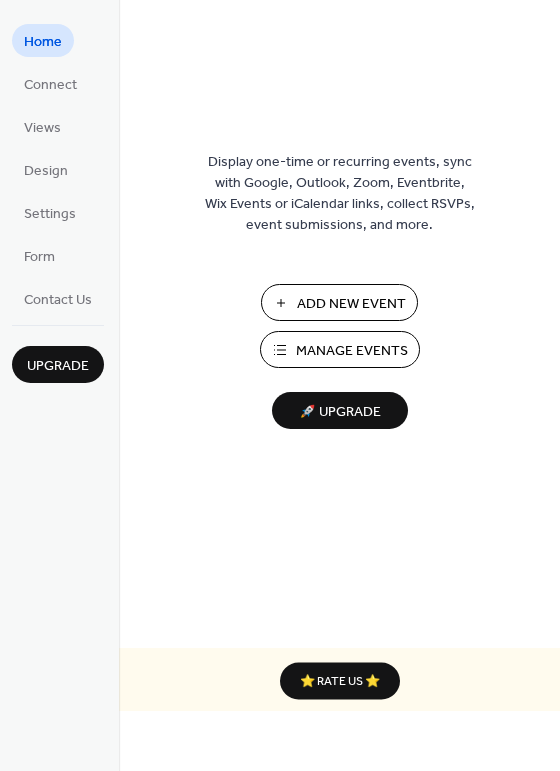 click on "Add New Event" at bounding box center (351, 304) 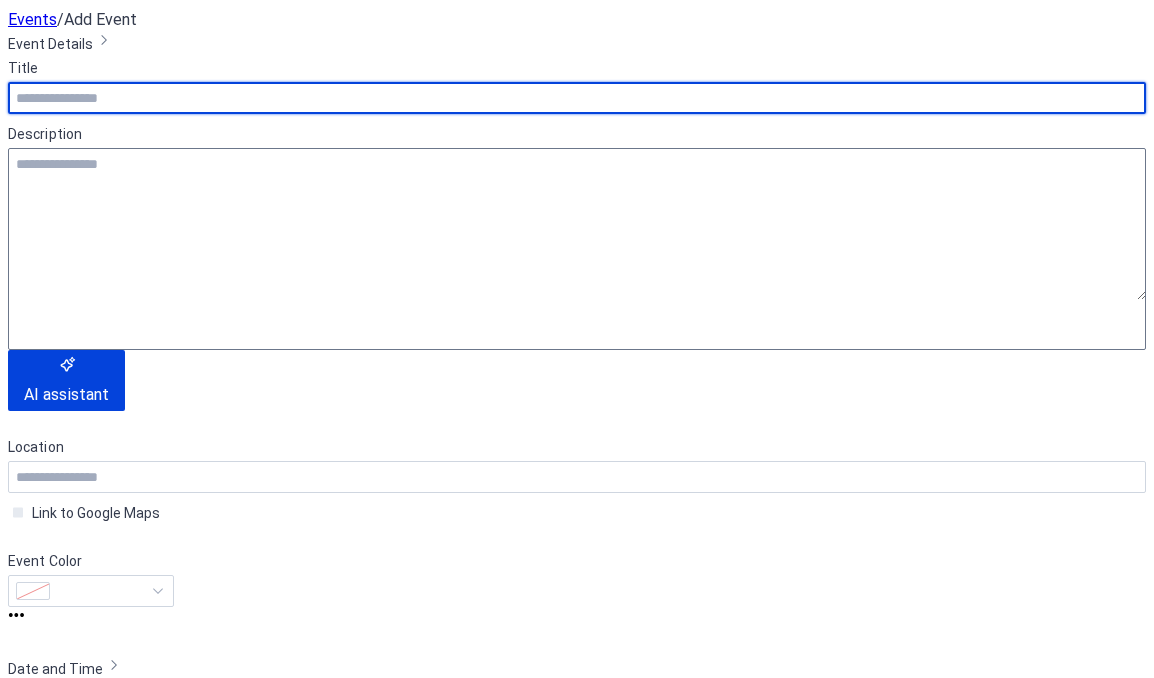 scroll, scrollTop: 0, scrollLeft: 0, axis: both 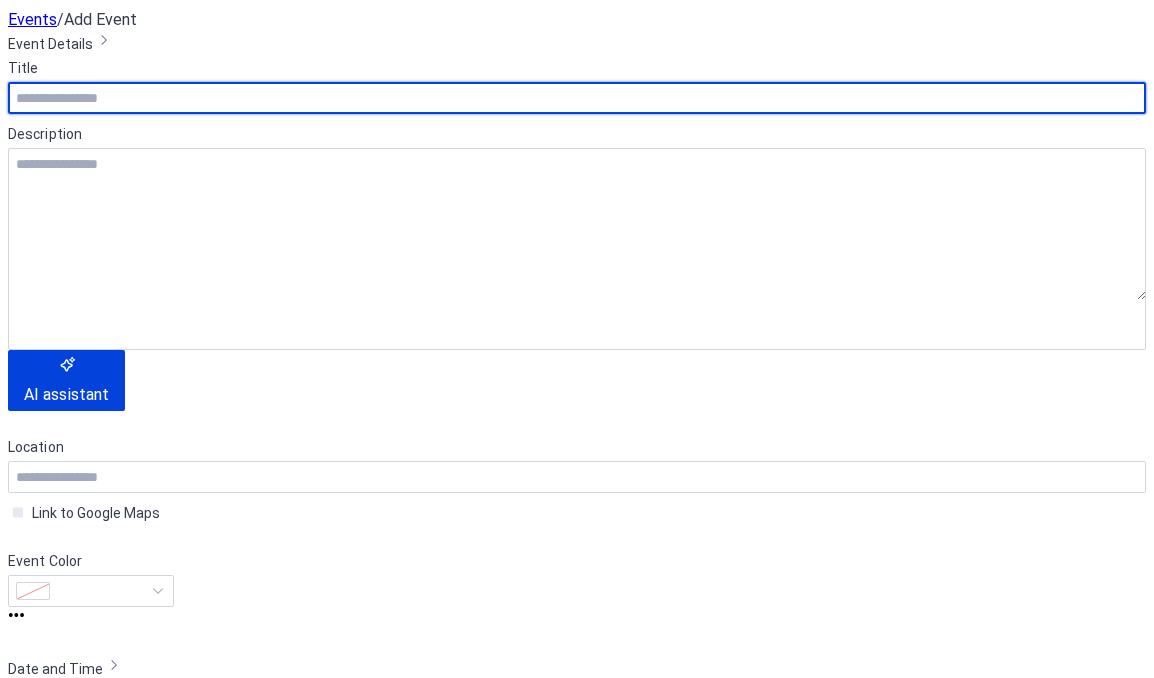 click at bounding box center (577, 98) 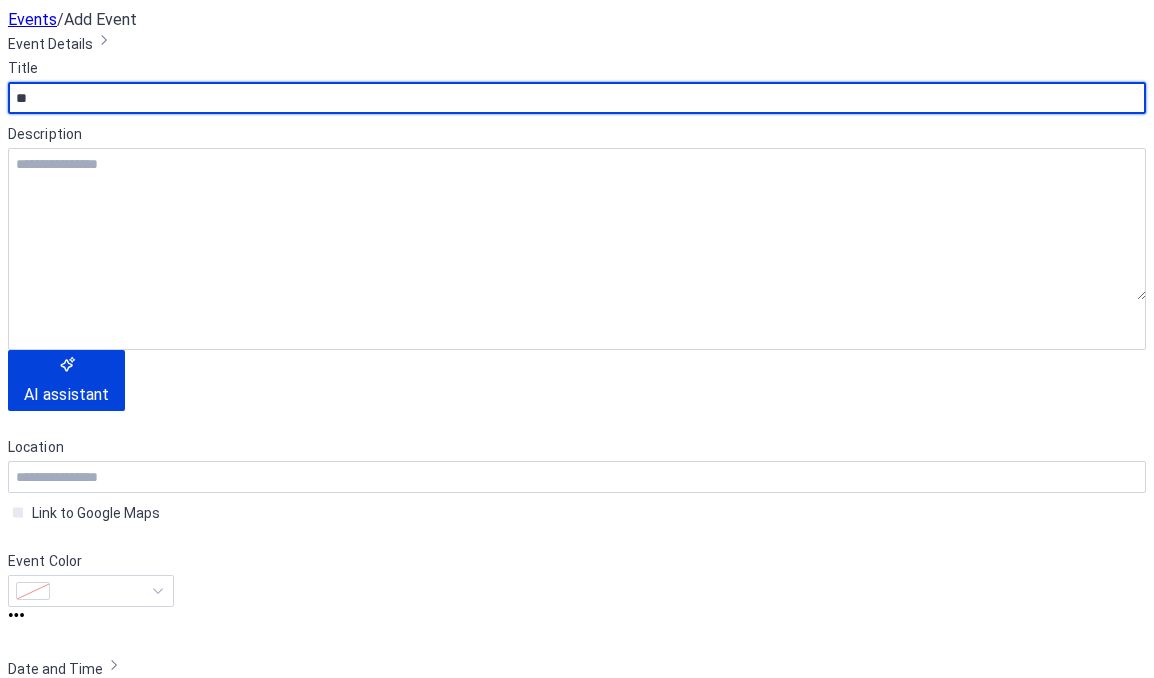 type on "*" 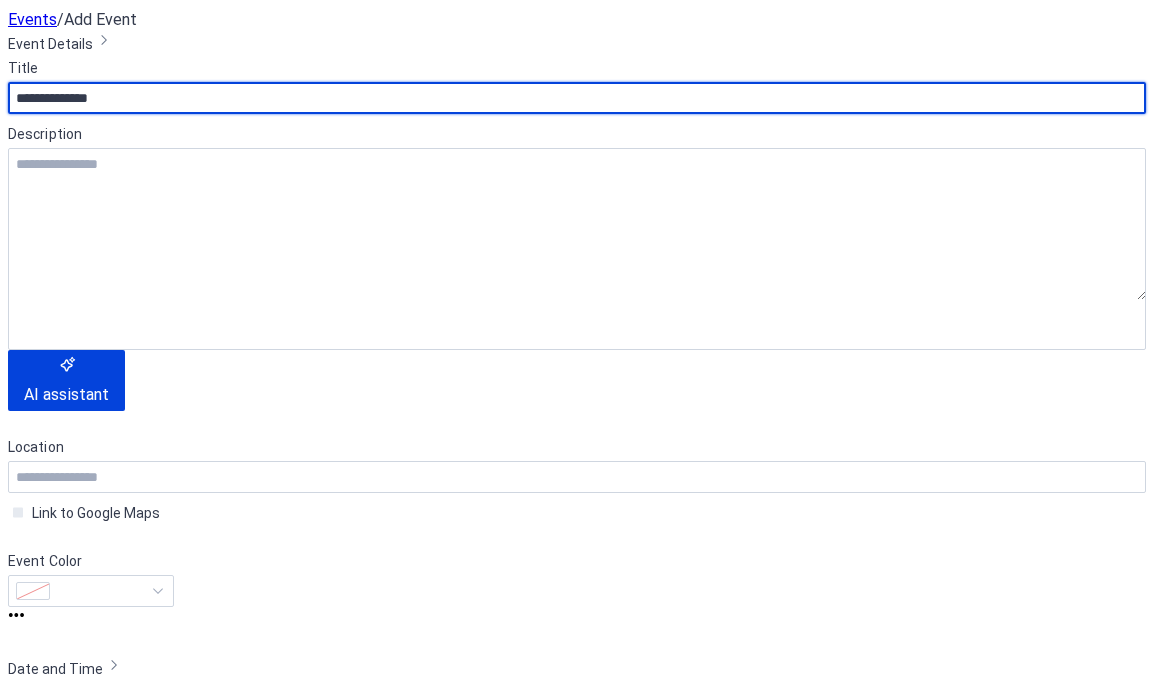type on "**********" 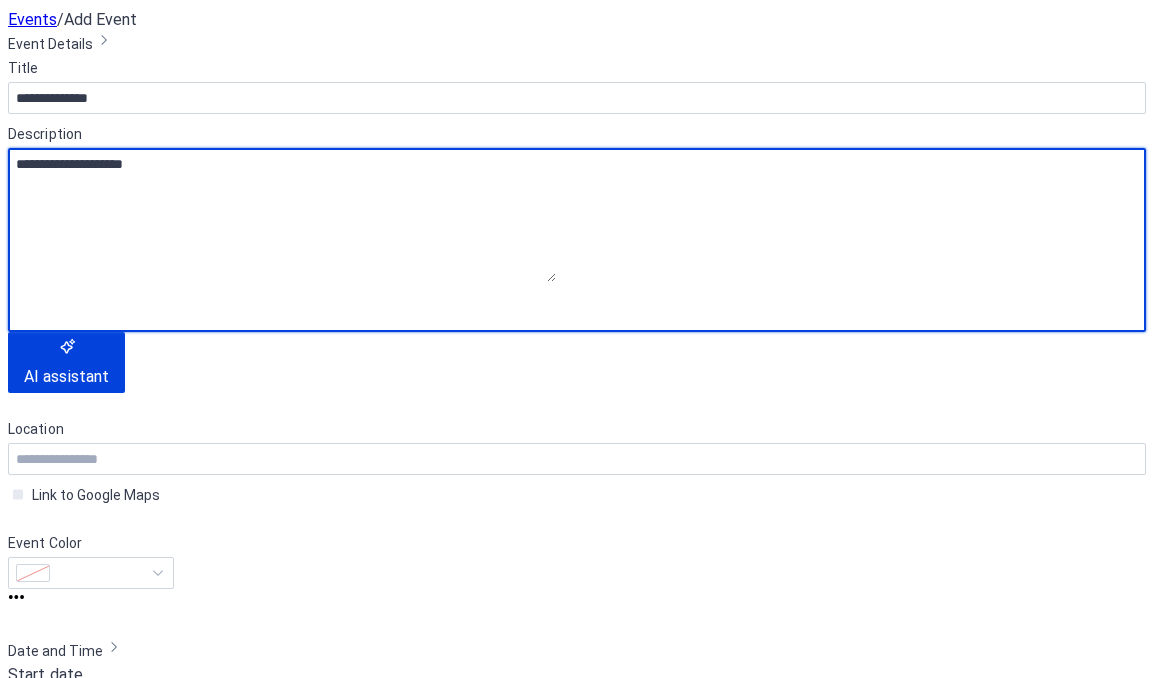 scroll, scrollTop: 222, scrollLeft: 0, axis: vertical 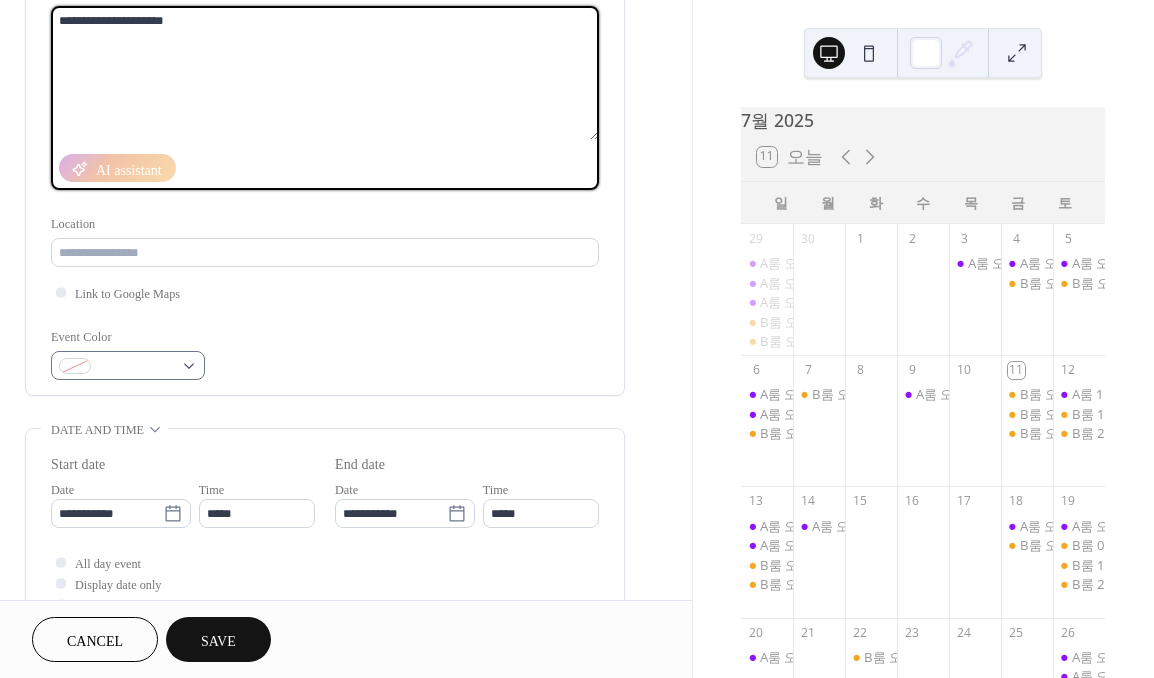 type on "**********" 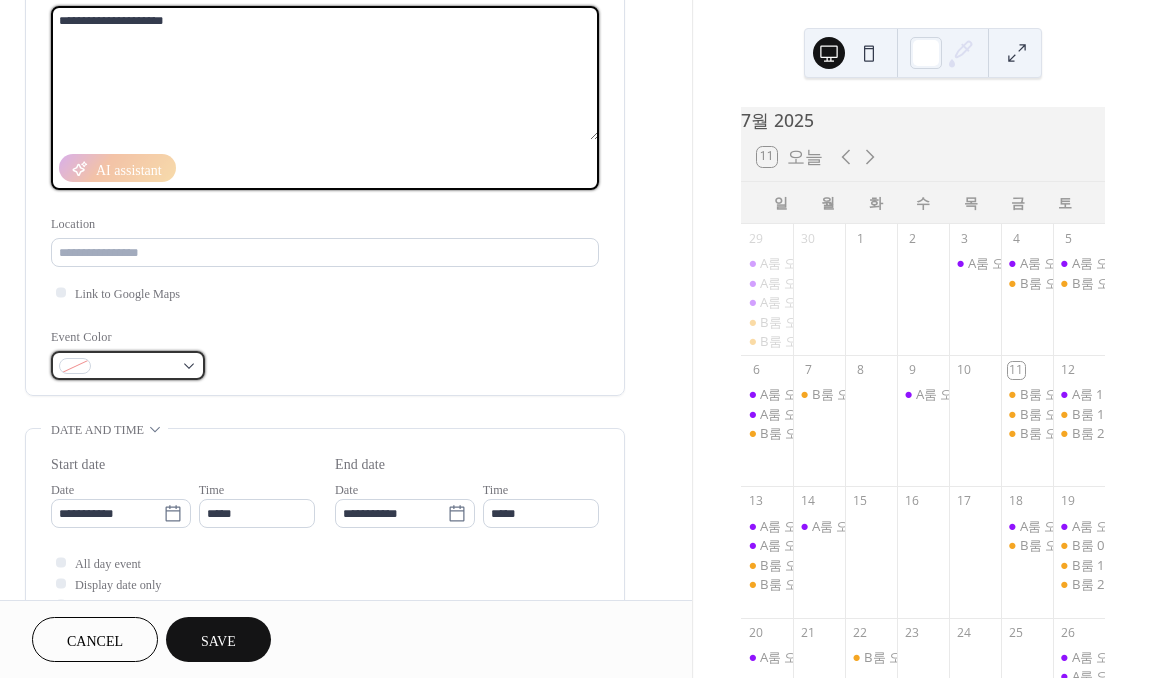 click at bounding box center [136, 367] 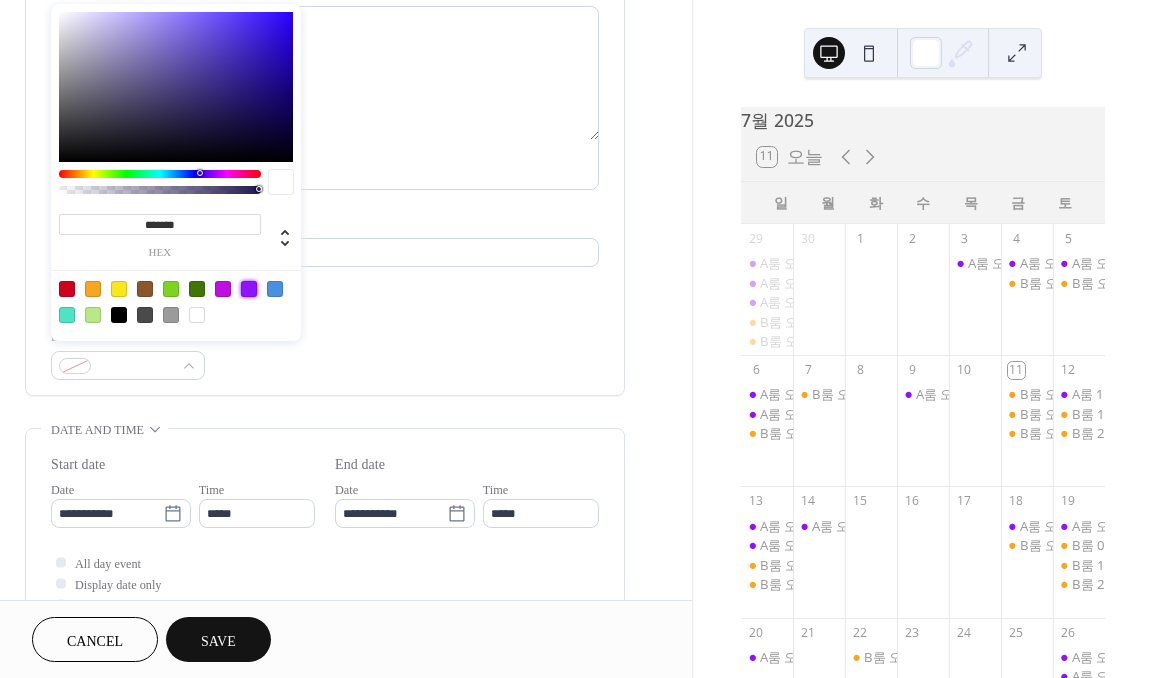 click at bounding box center [249, 289] 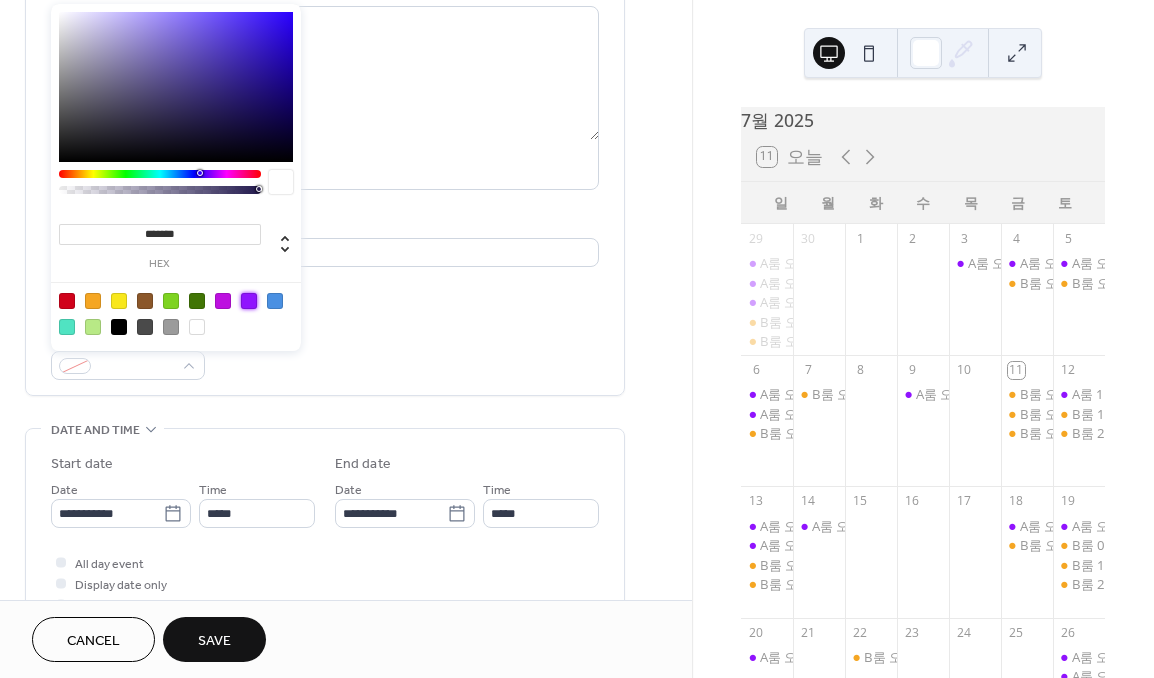 type on "*******" 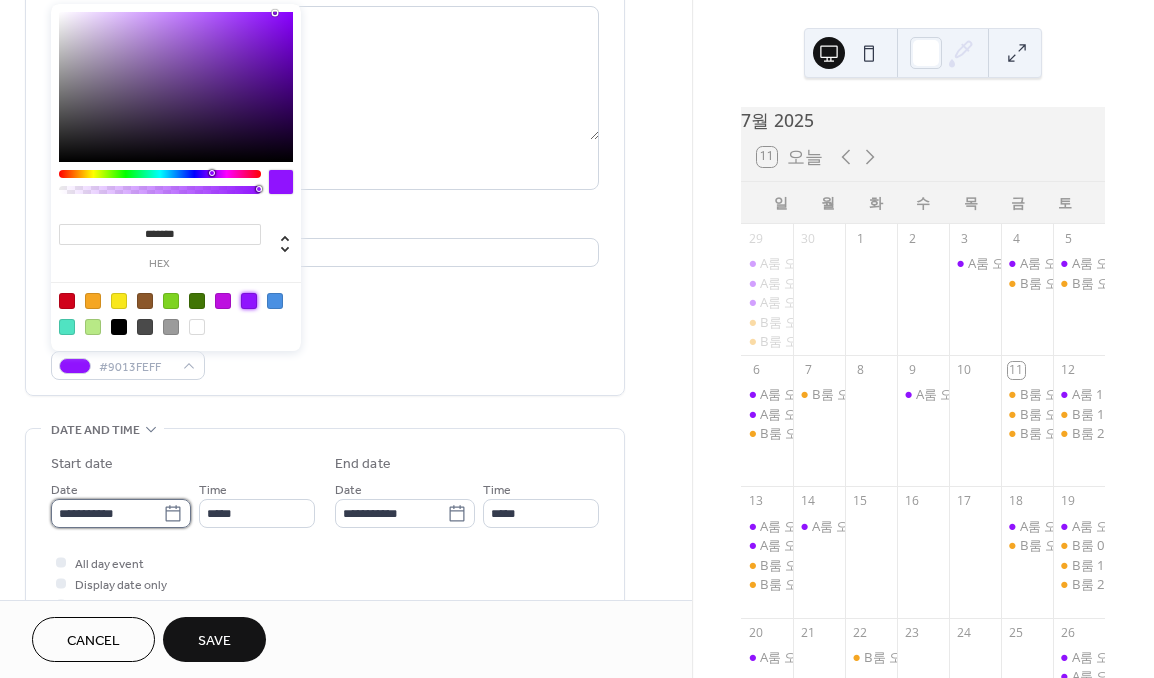 click on "**********" at bounding box center (107, 513) 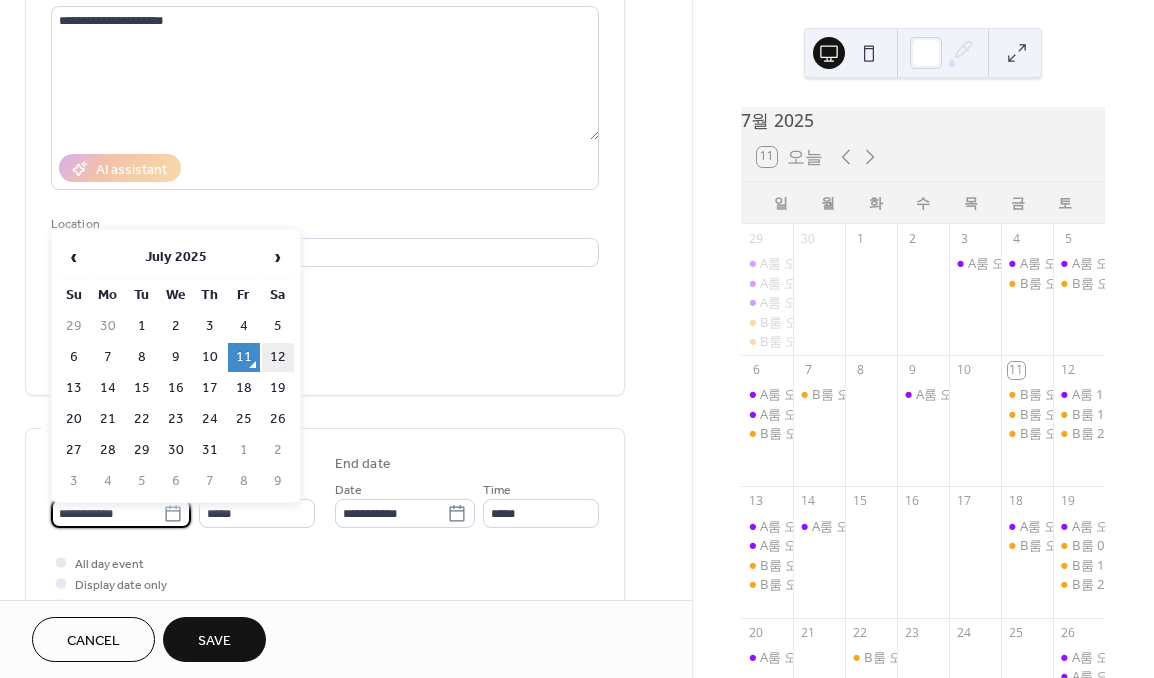 click on "12" at bounding box center (278, 357) 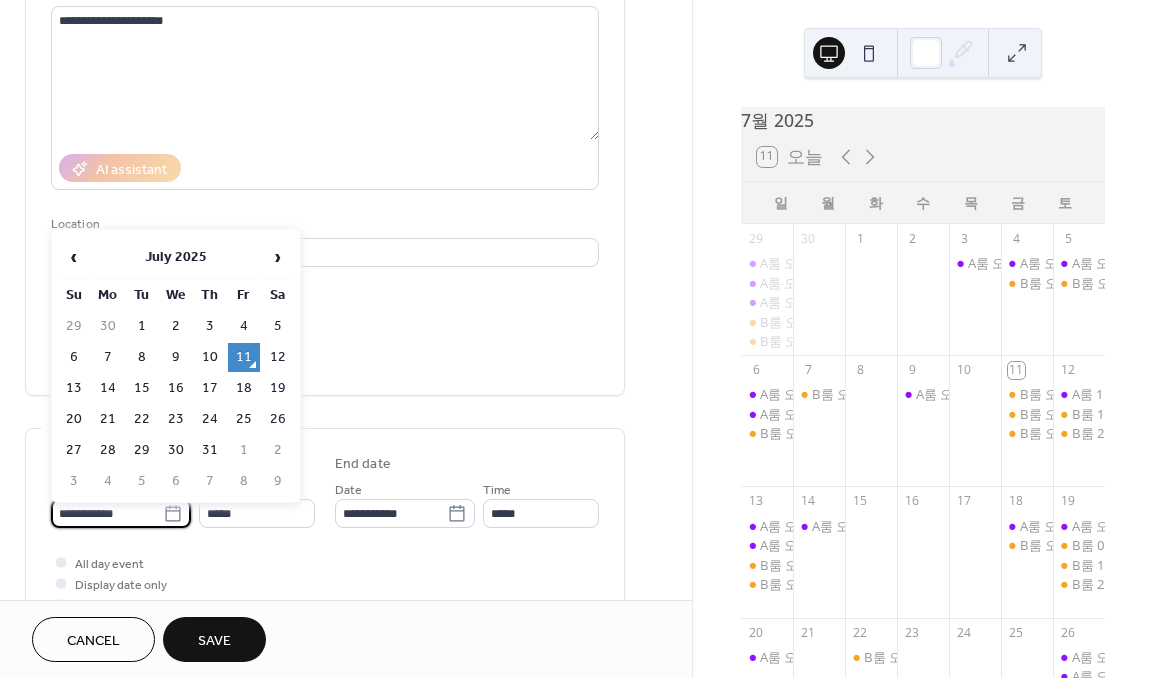 type on "**********" 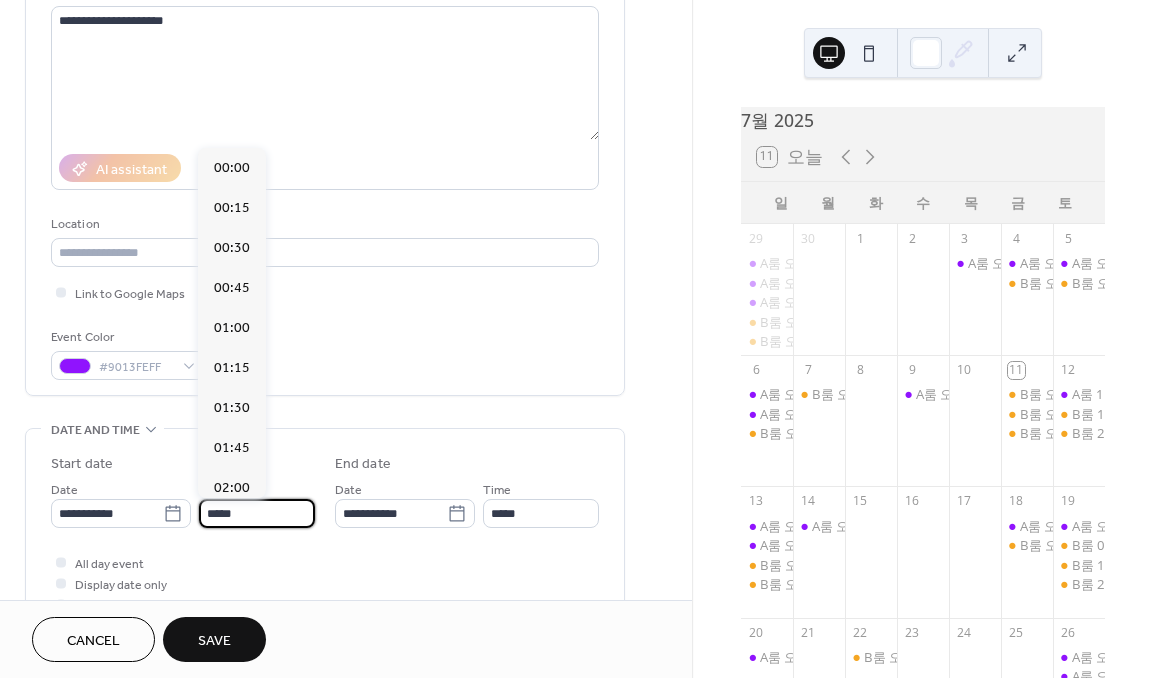 click on "*****" at bounding box center [257, 513] 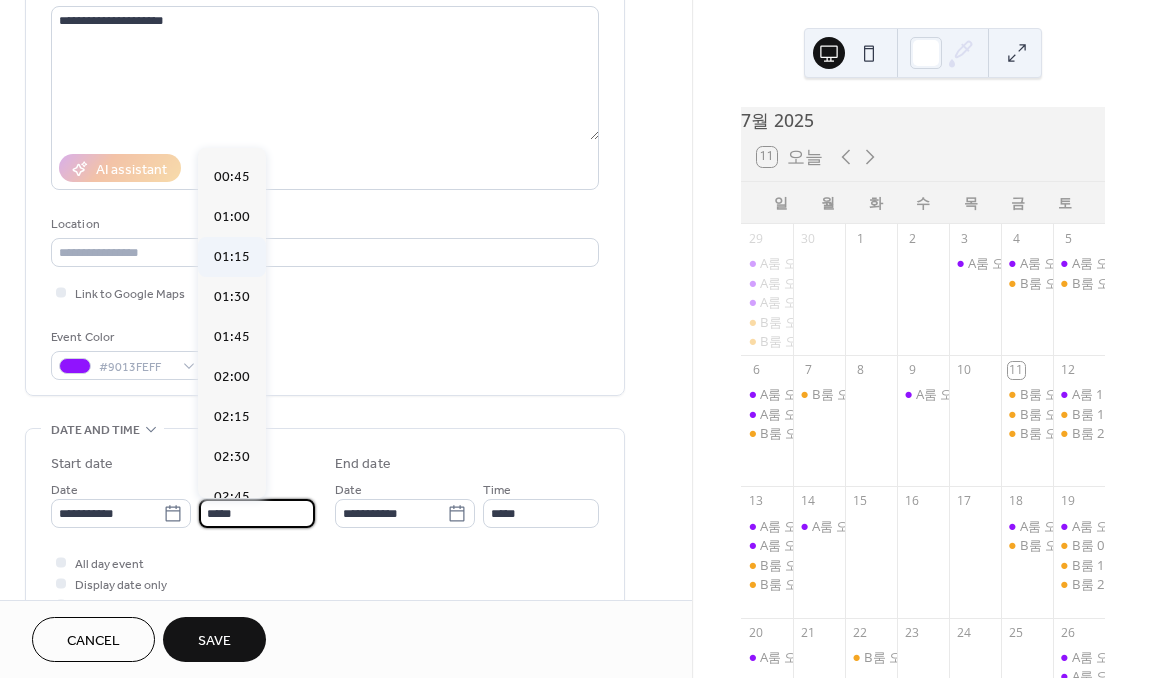 scroll, scrollTop: 57, scrollLeft: 0, axis: vertical 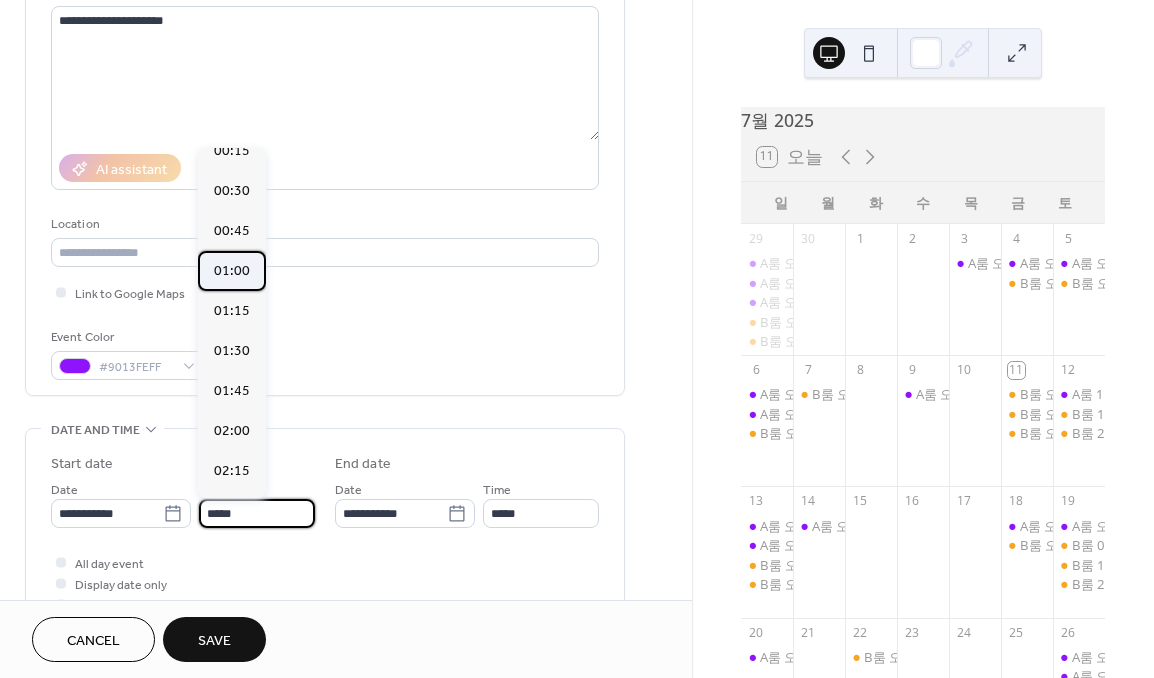 click on "01:00" at bounding box center (232, 271) 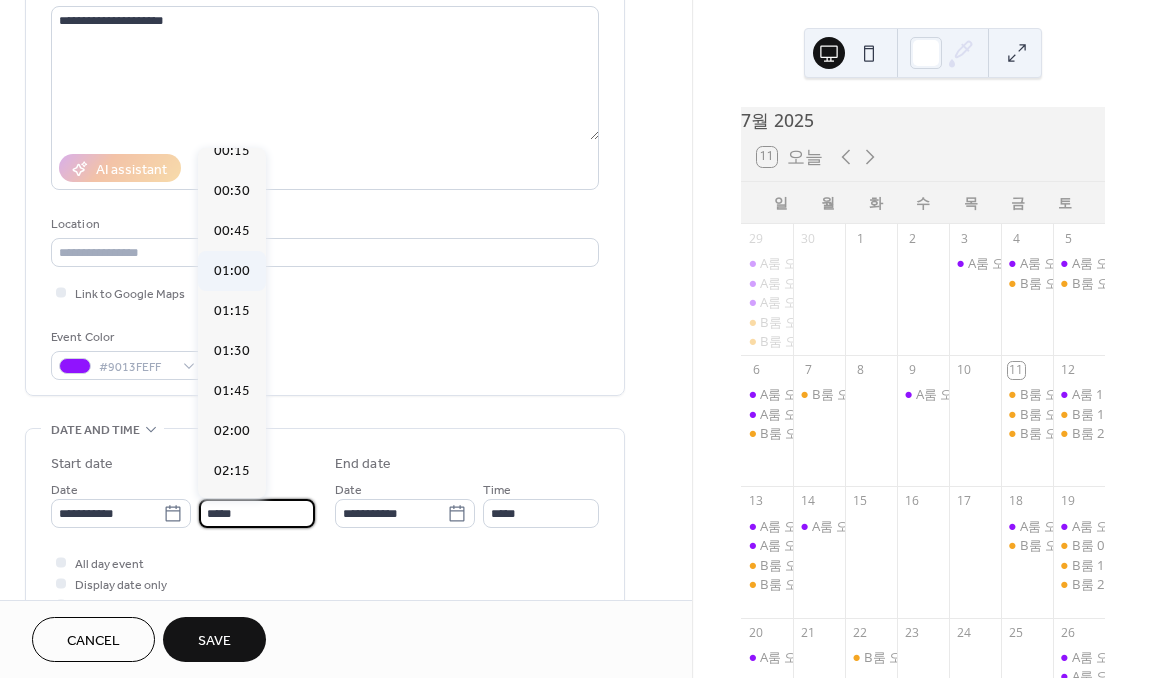 type on "*****" 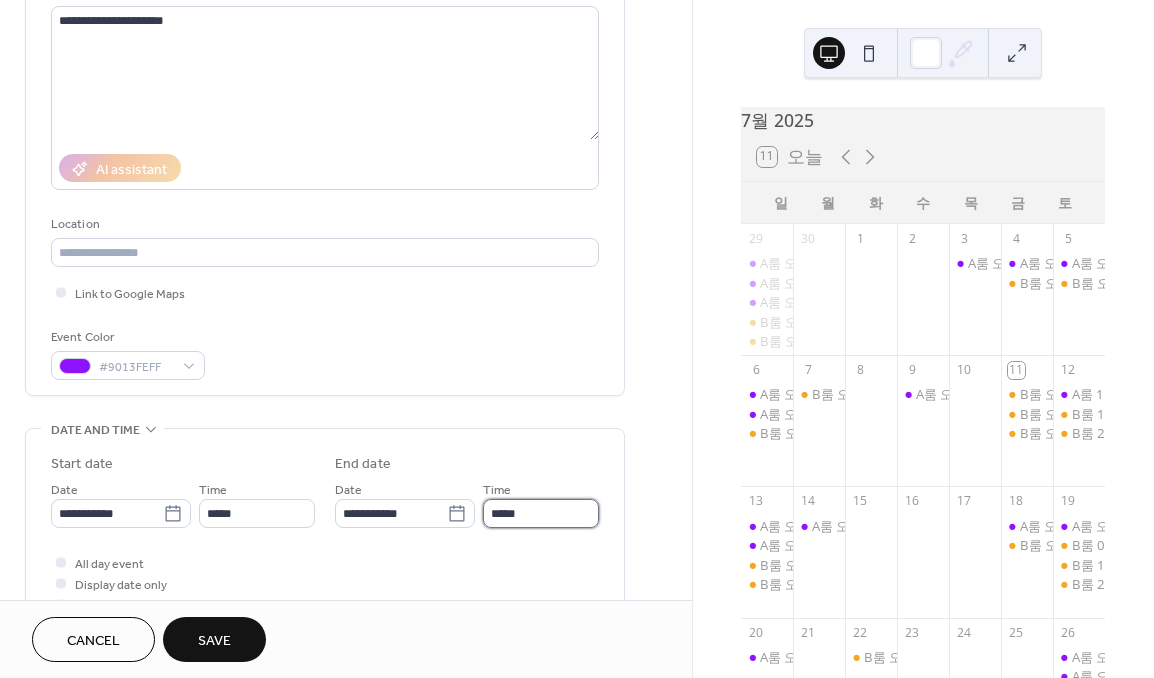 click on "*****" at bounding box center (541, 513) 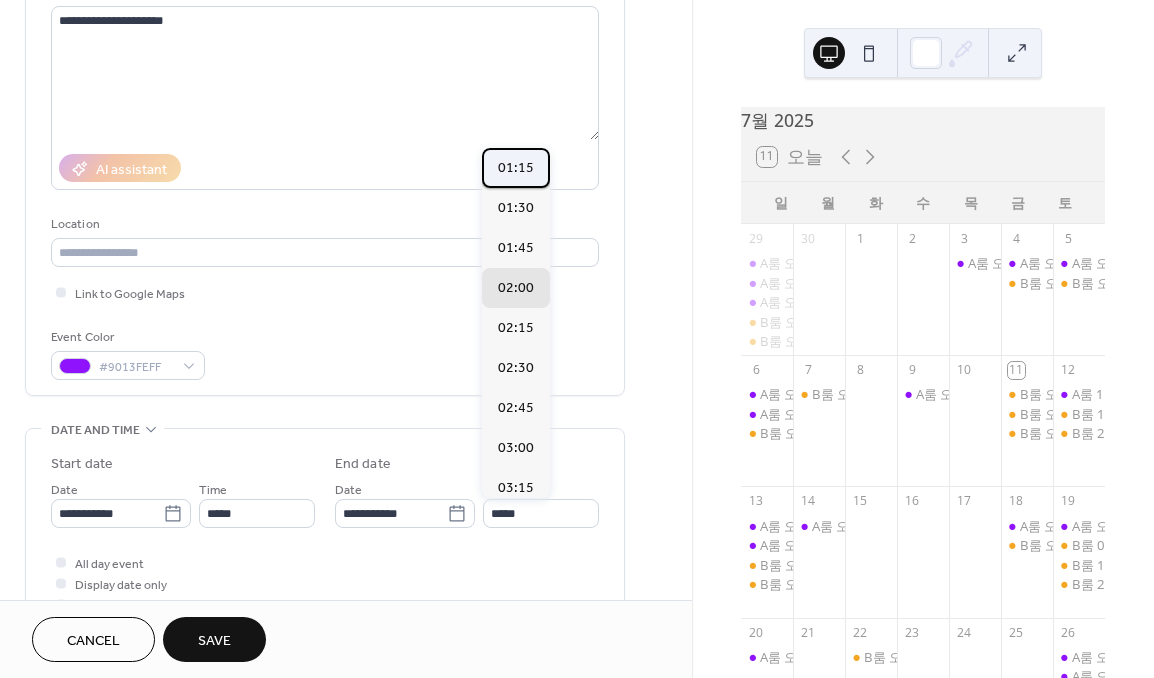 click on "01:15" at bounding box center [516, 168] 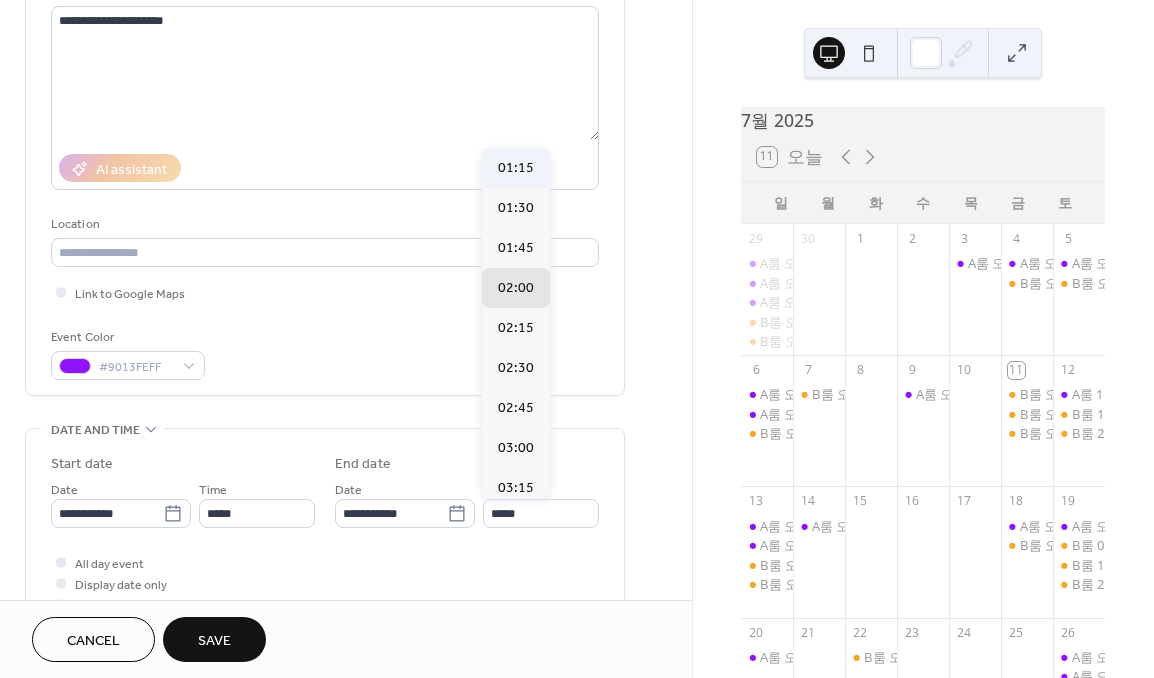 type on "*****" 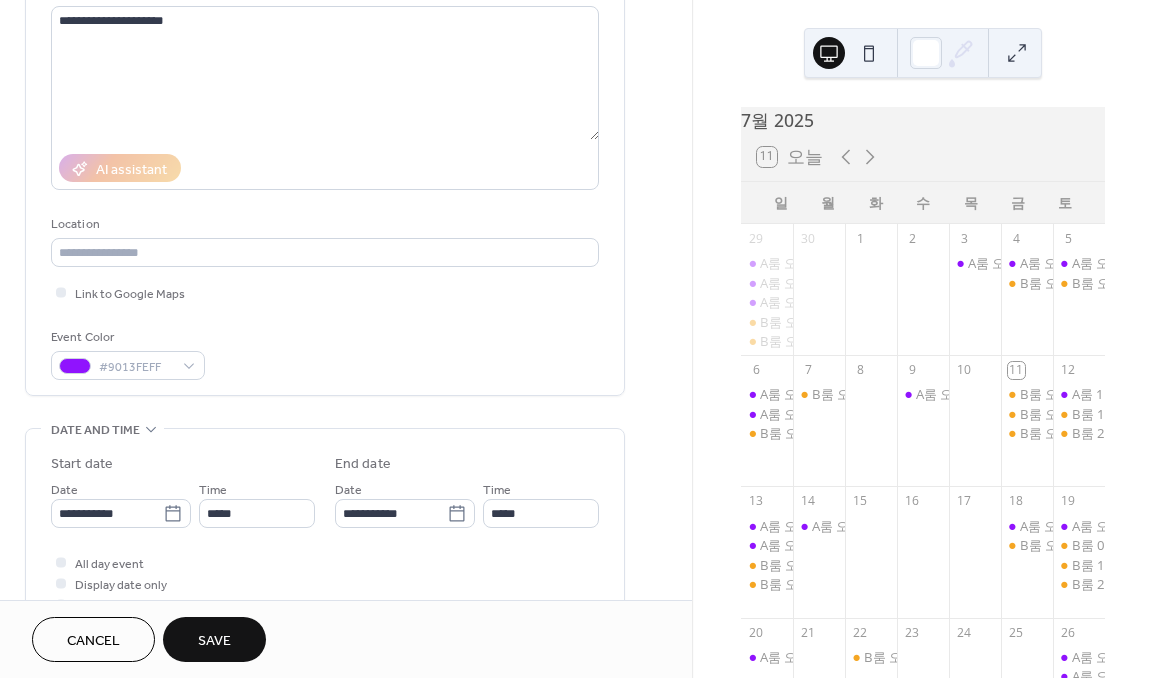 click on "Save" at bounding box center (214, 641) 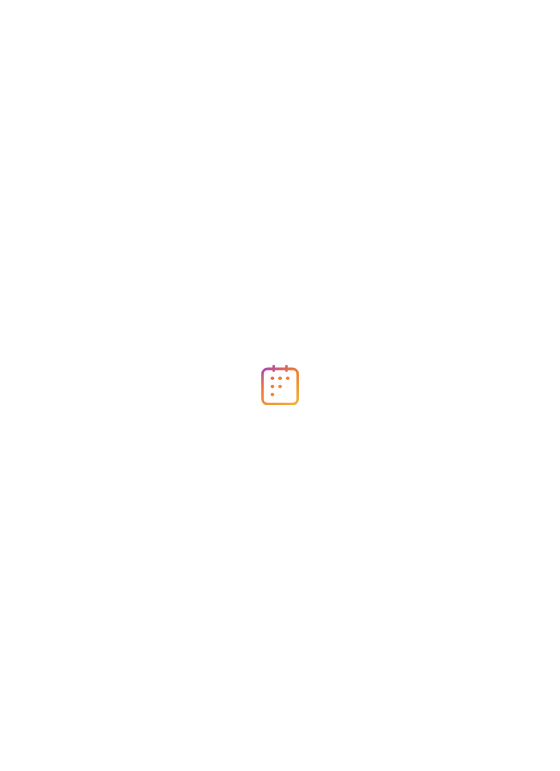 scroll, scrollTop: 0, scrollLeft: 0, axis: both 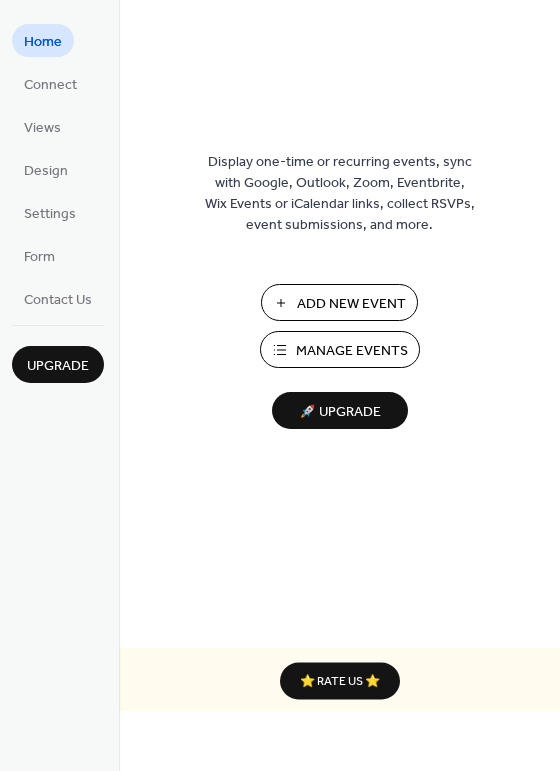 click on "Add New Event" at bounding box center [339, 302] 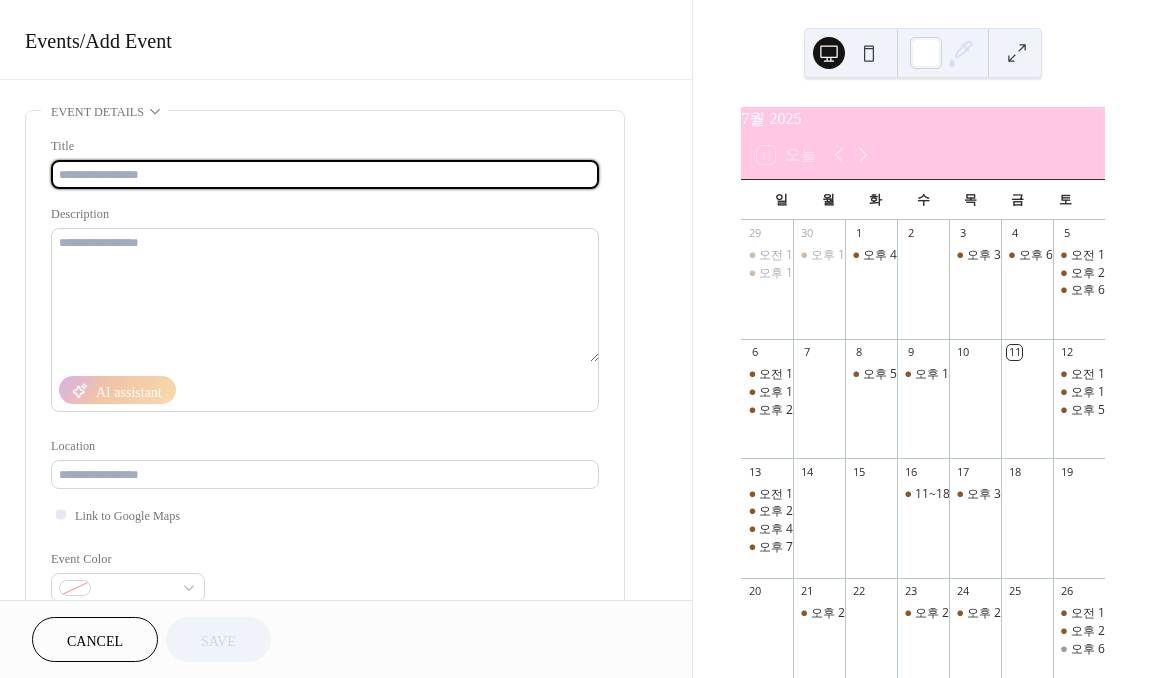 scroll, scrollTop: 0, scrollLeft: 0, axis: both 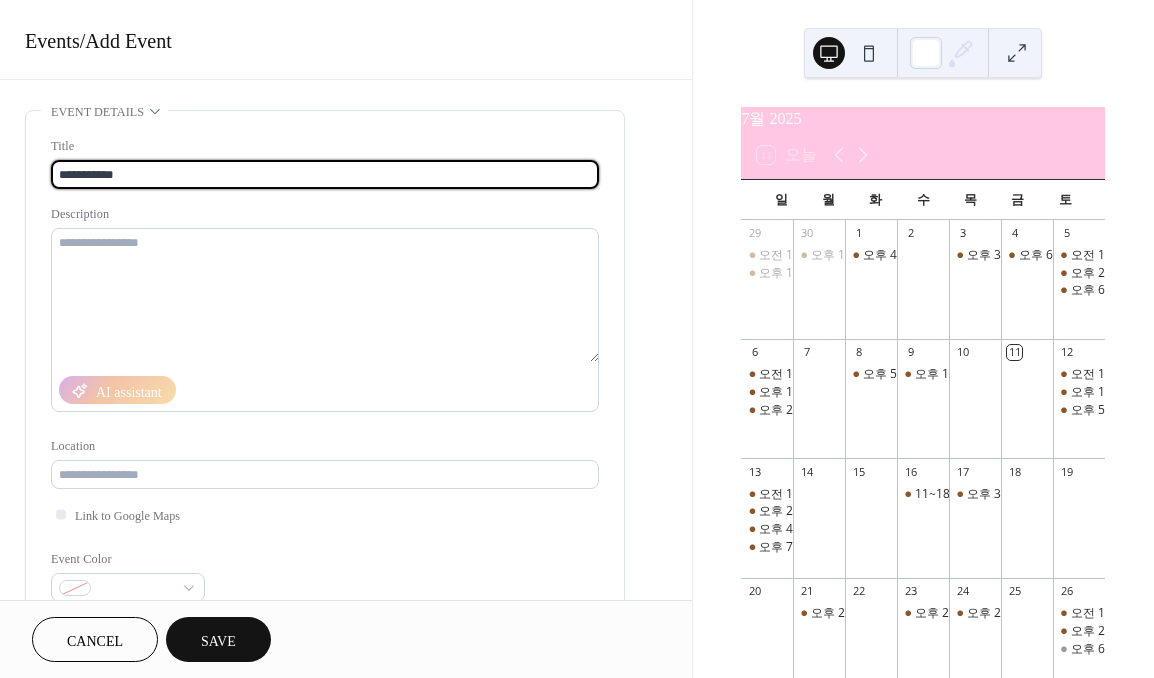 type on "**********" 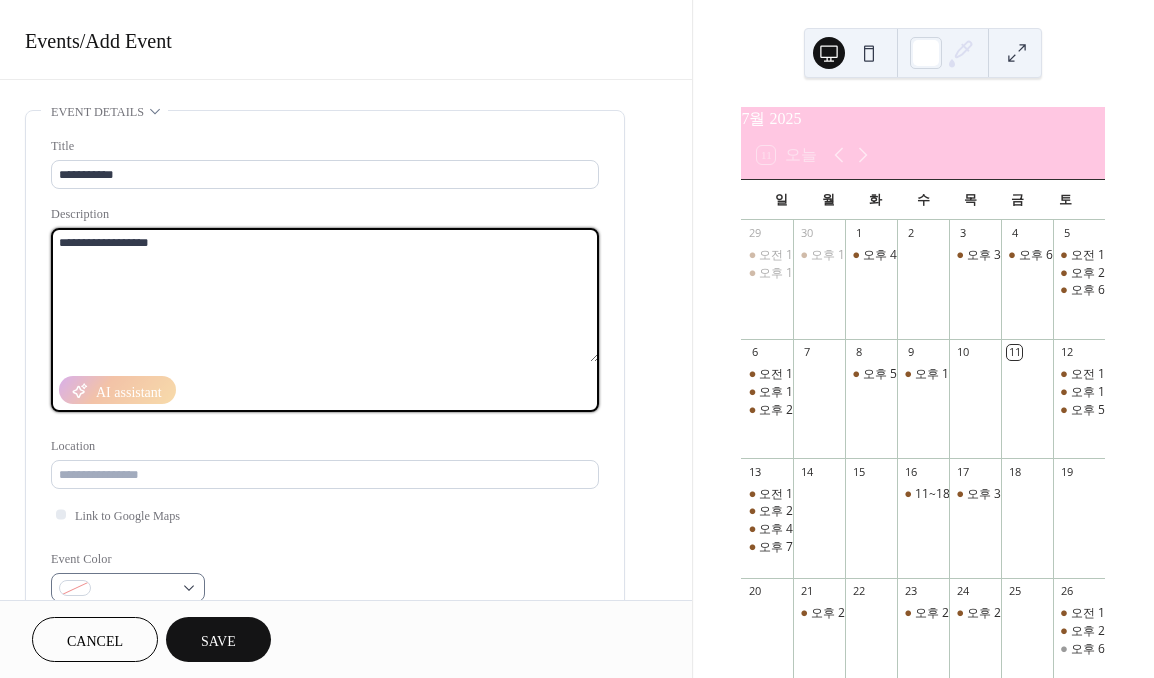 type on "**********" 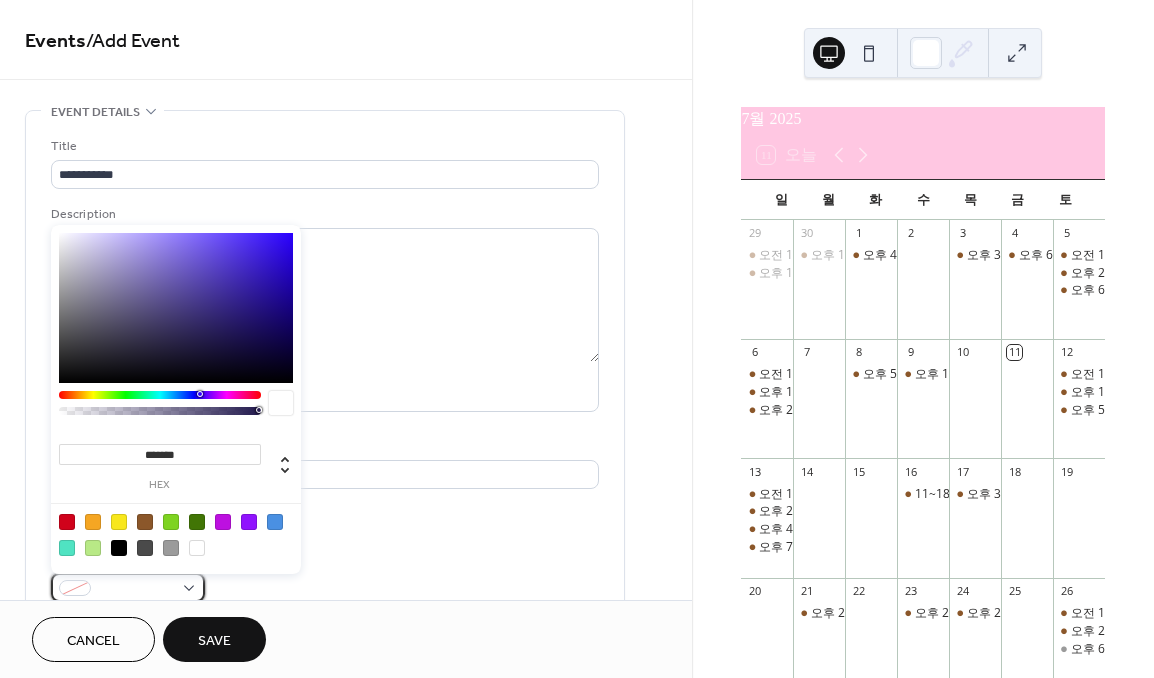 click at bounding box center [136, 589] 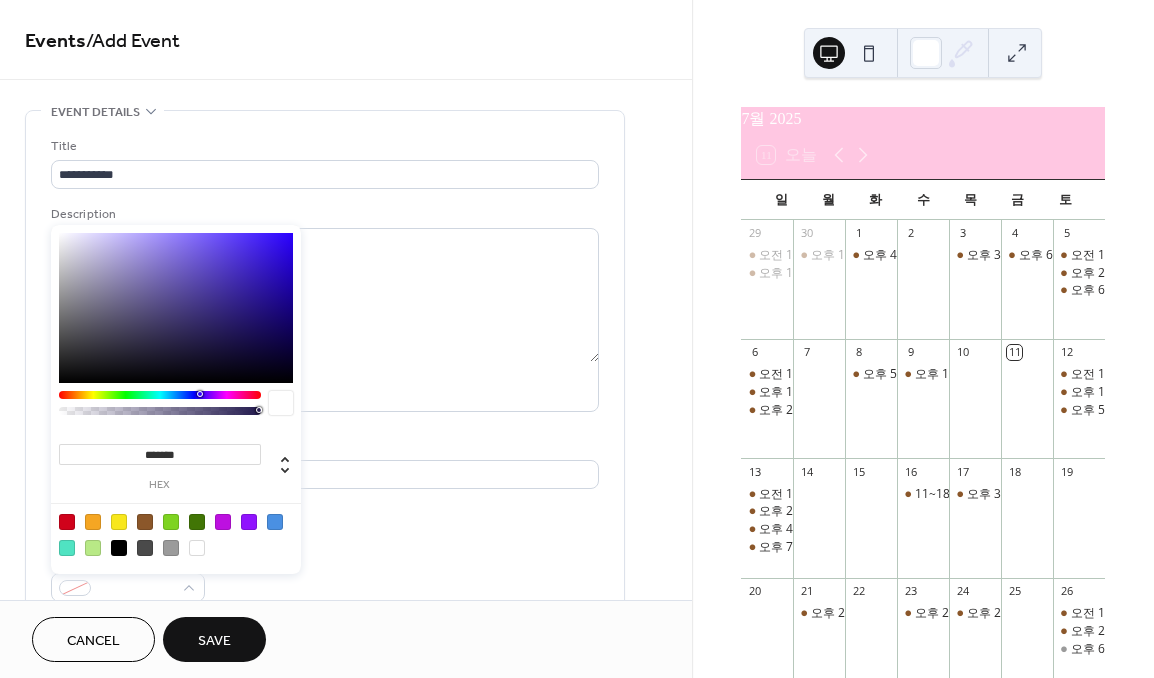 click at bounding box center (145, 522) 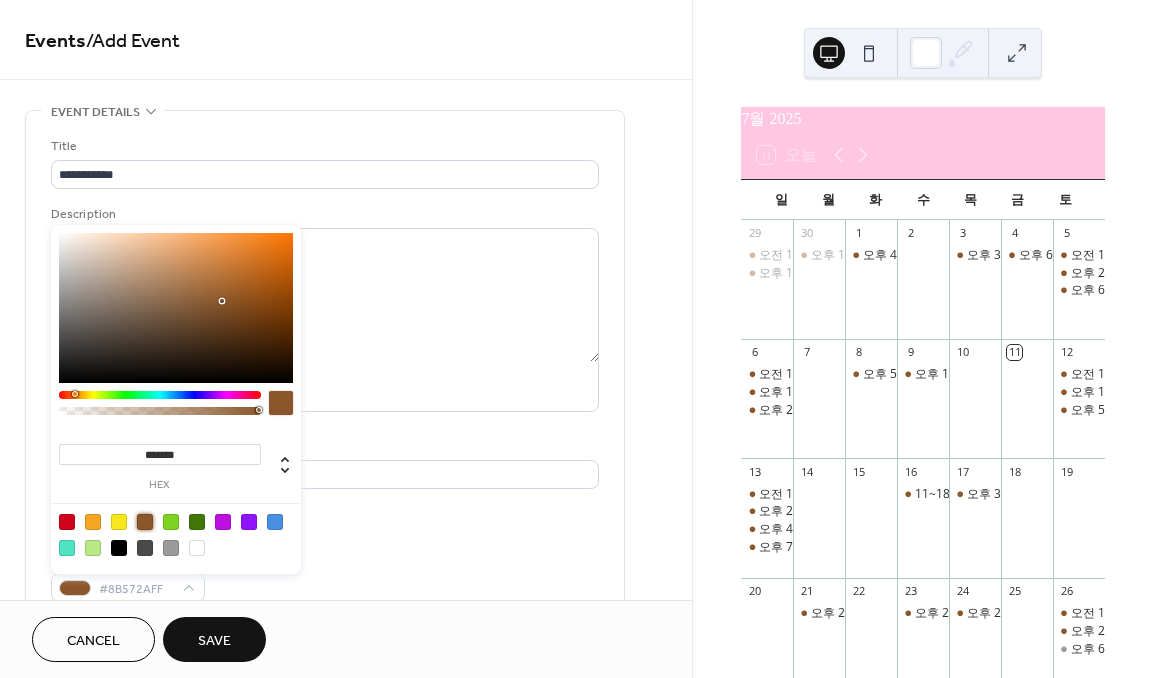 type on "*******" 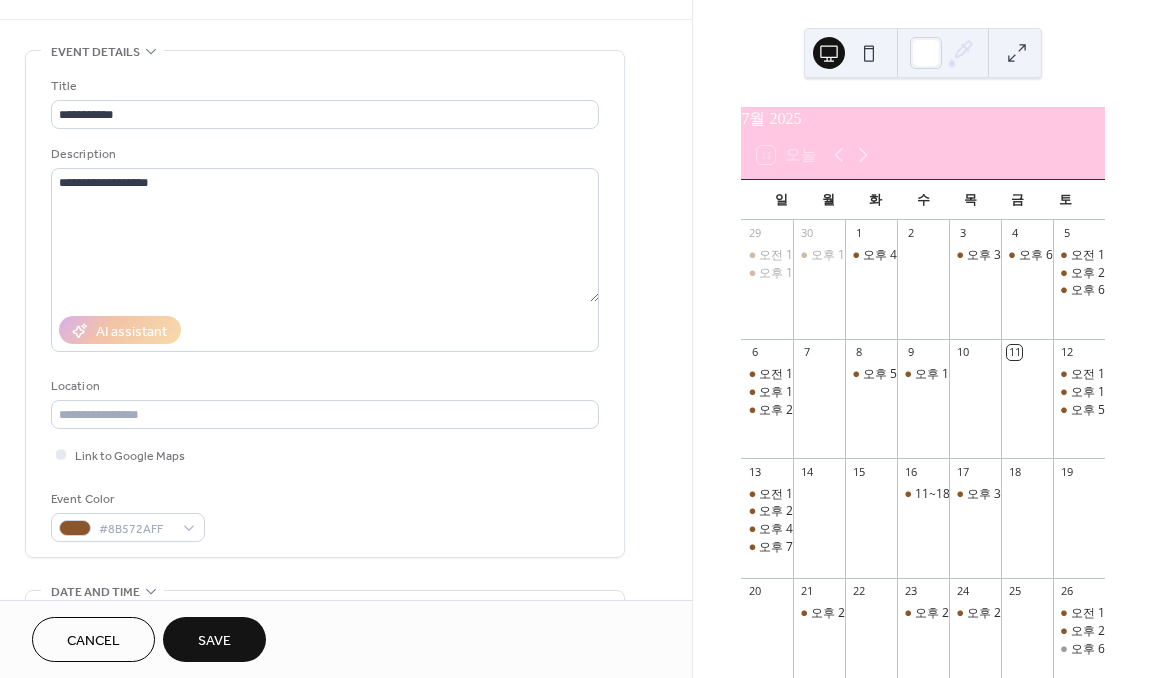 scroll, scrollTop: 222, scrollLeft: 0, axis: vertical 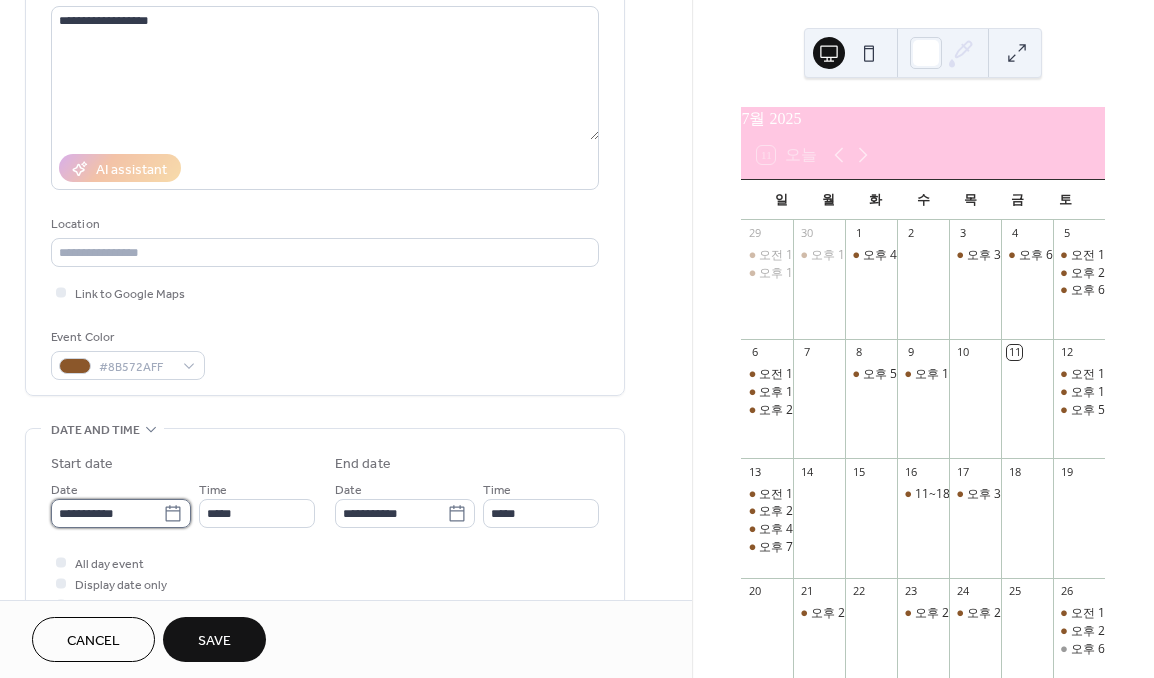 click on "**********" at bounding box center [107, 513] 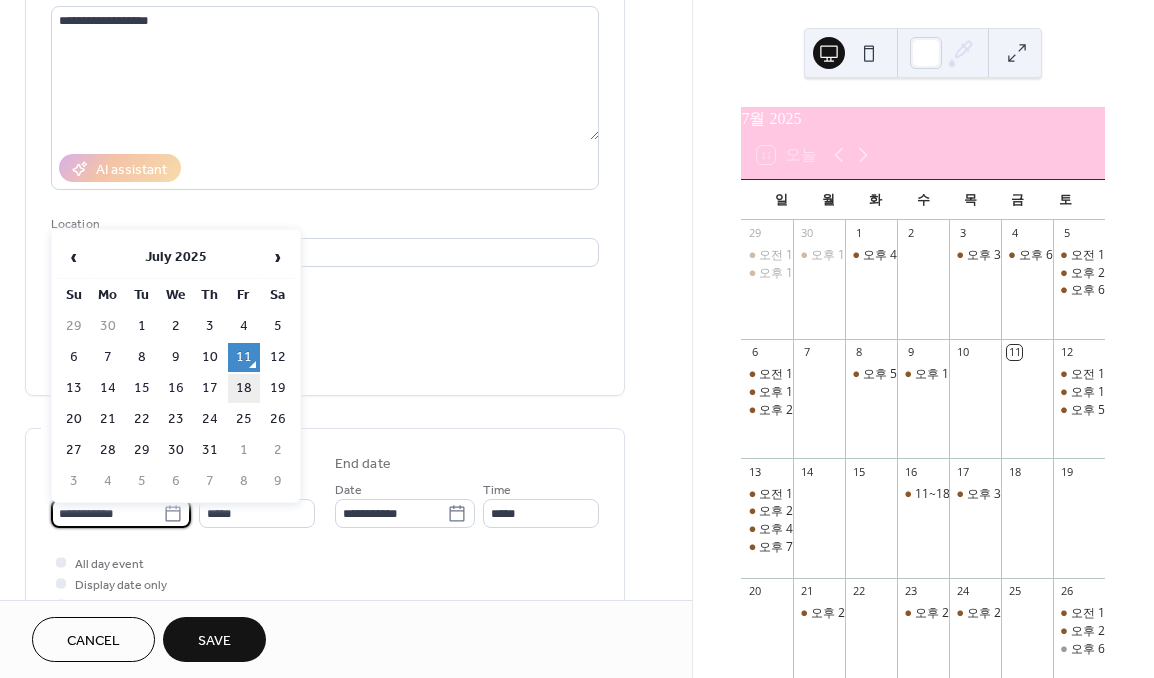 click on "18" at bounding box center (244, 388) 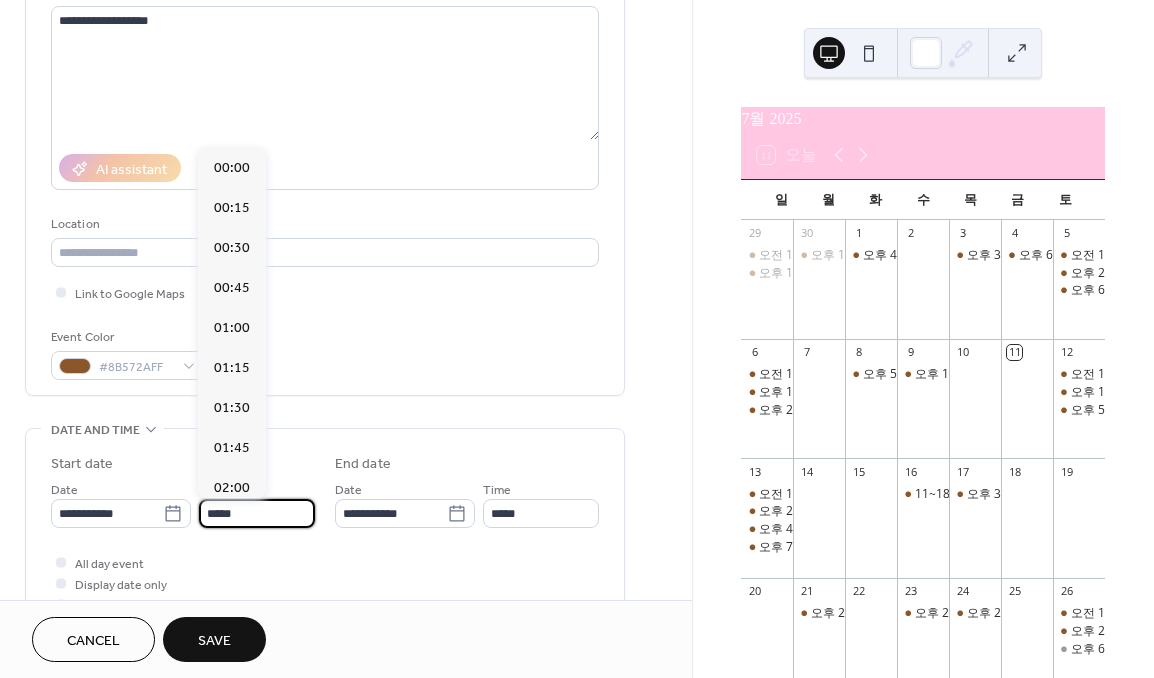 click on "*****" at bounding box center [257, 513] 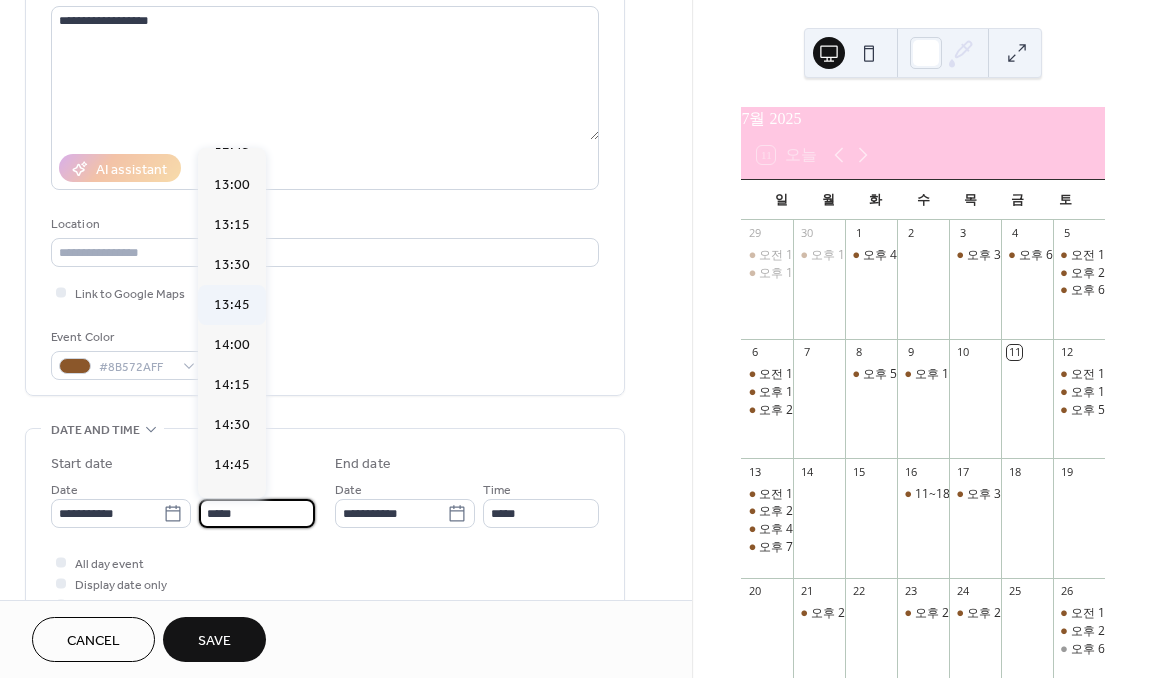 scroll, scrollTop: 2391, scrollLeft: 0, axis: vertical 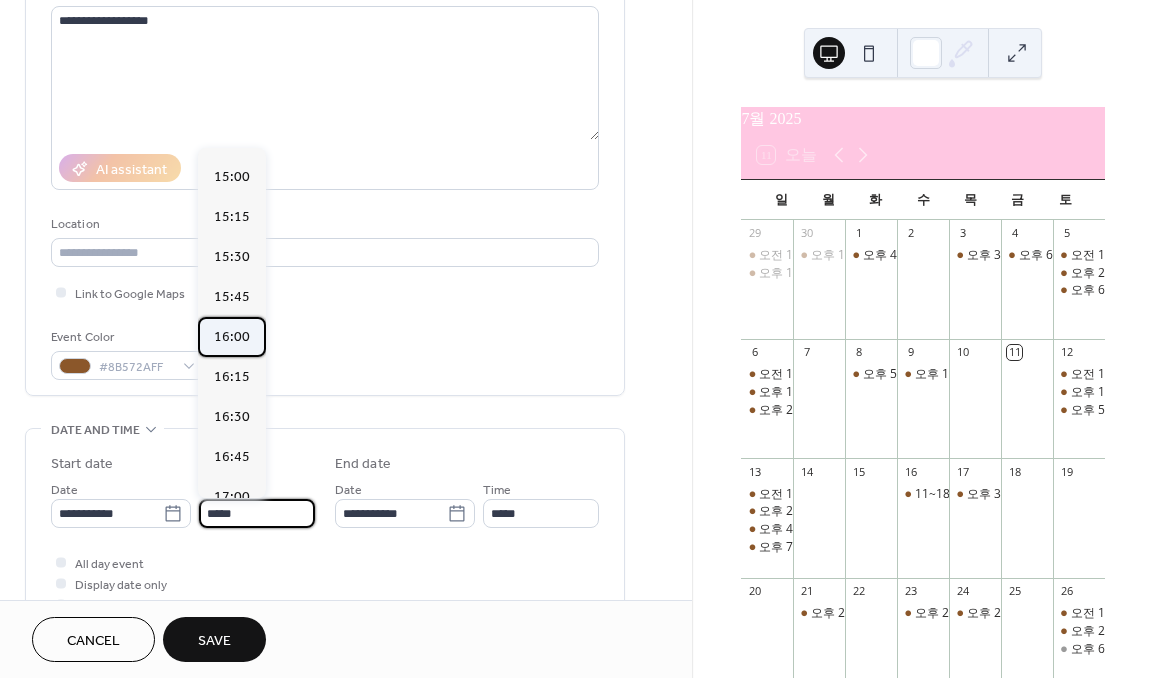click on "16:00" at bounding box center [232, 337] 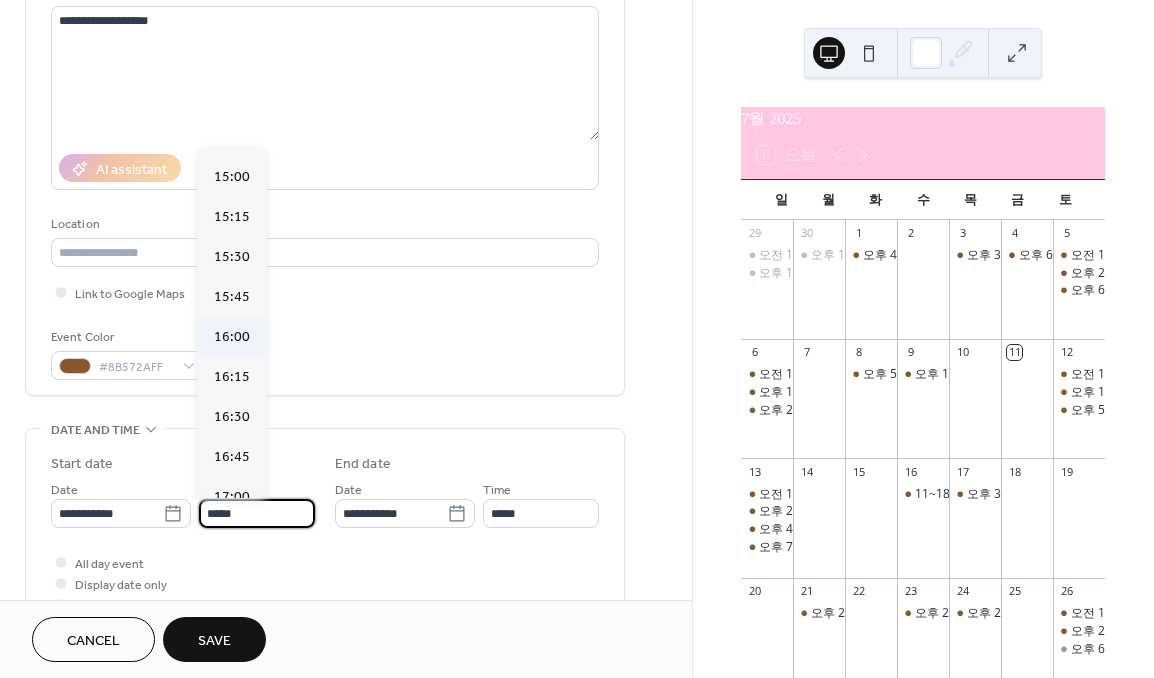 type on "*****" 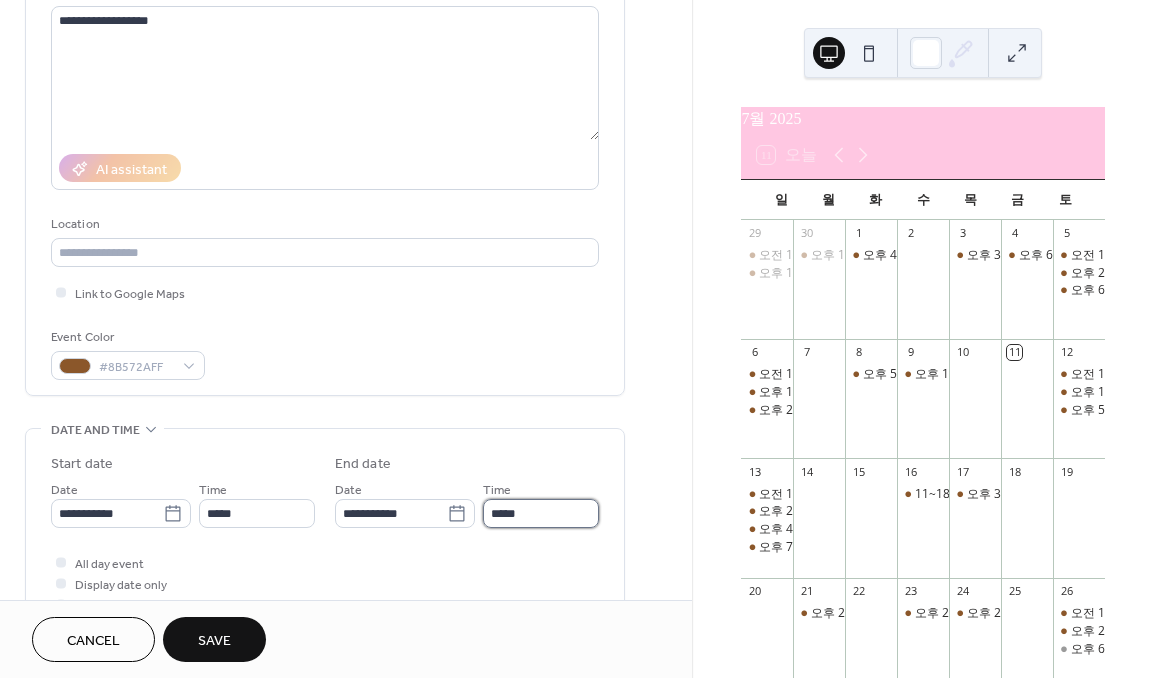 click on "*****" at bounding box center [541, 513] 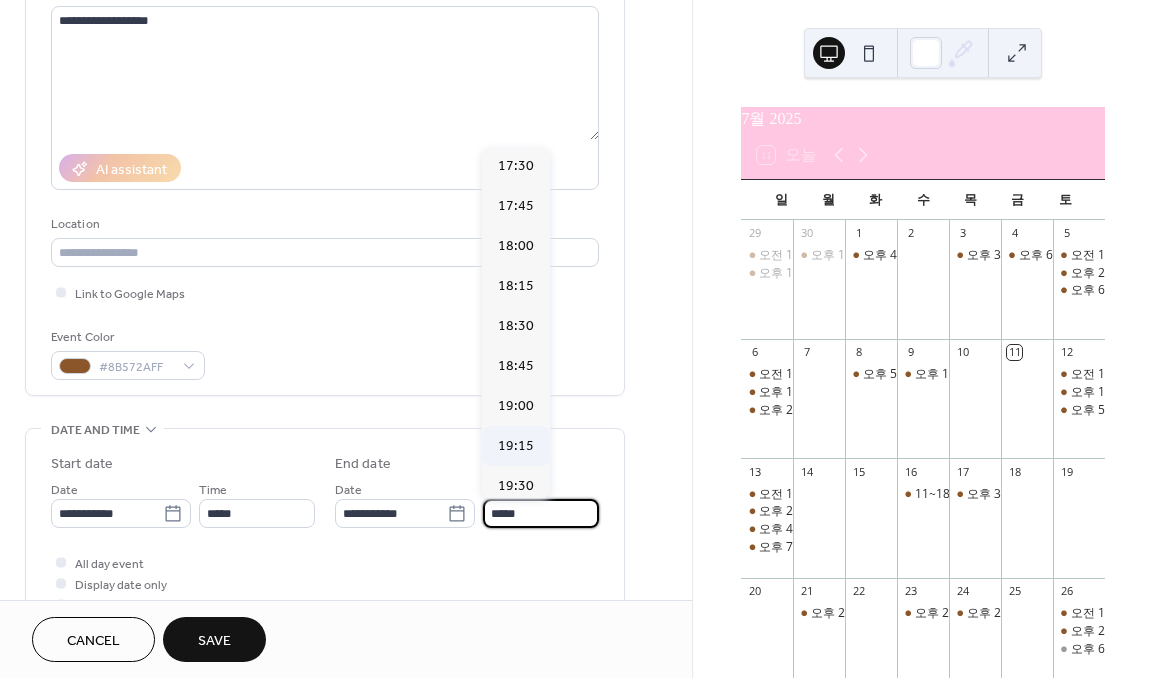 scroll, scrollTop: 222, scrollLeft: 0, axis: vertical 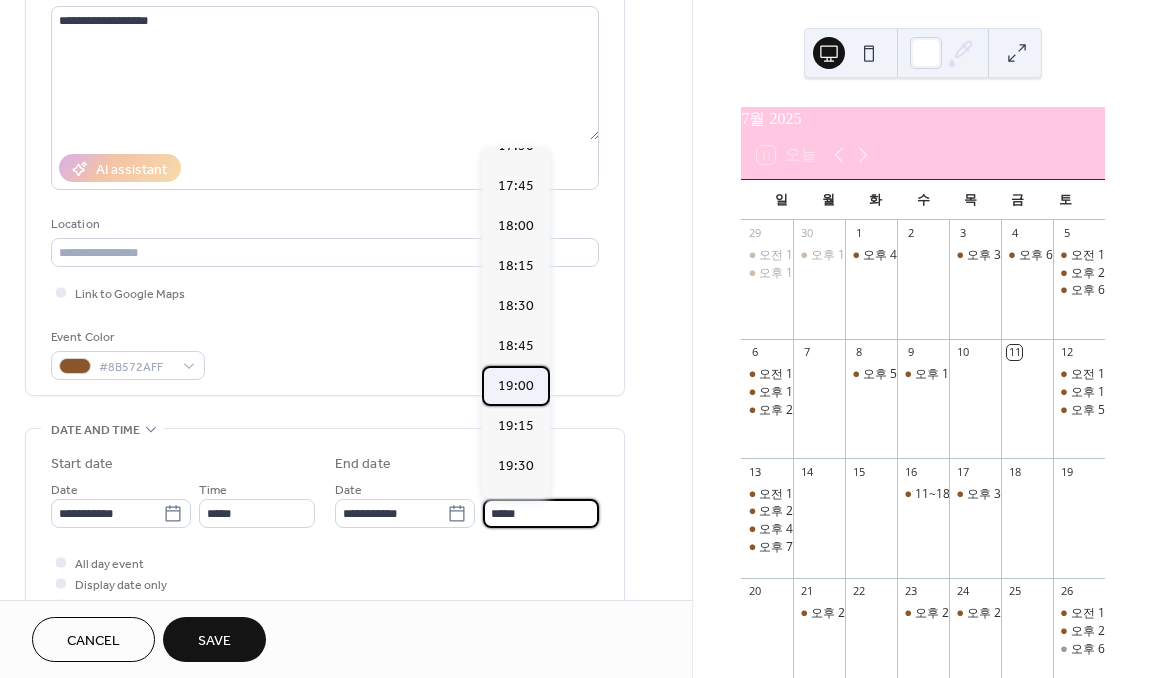 click on "19:00" at bounding box center [516, 386] 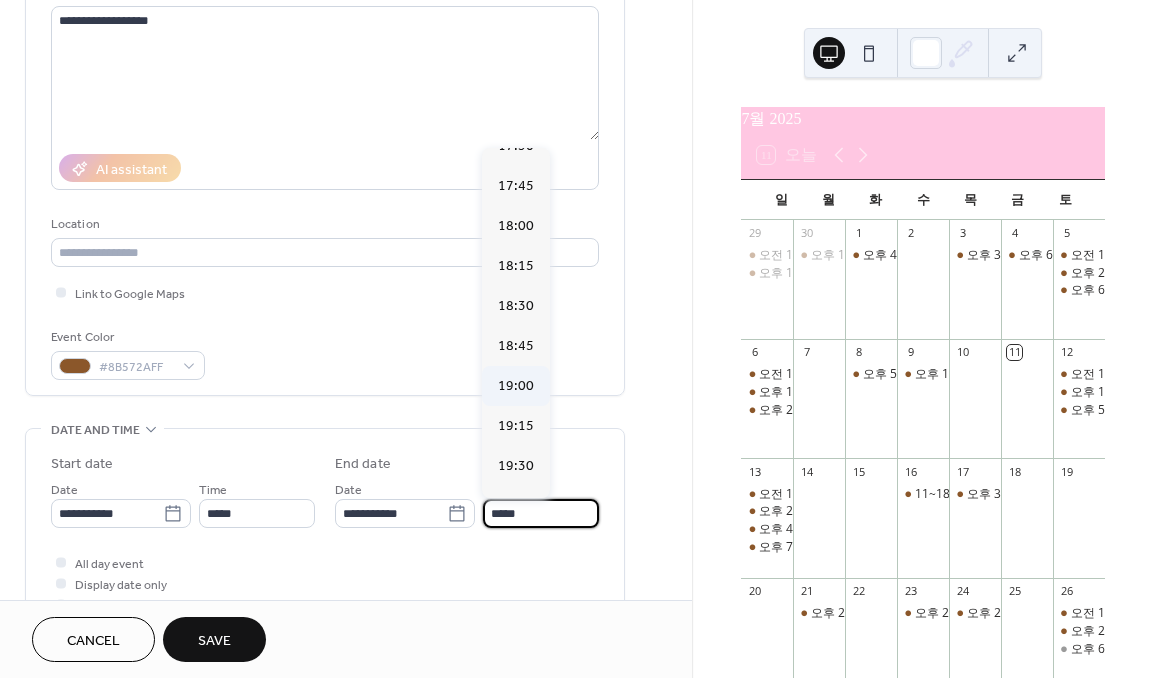 type on "*****" 